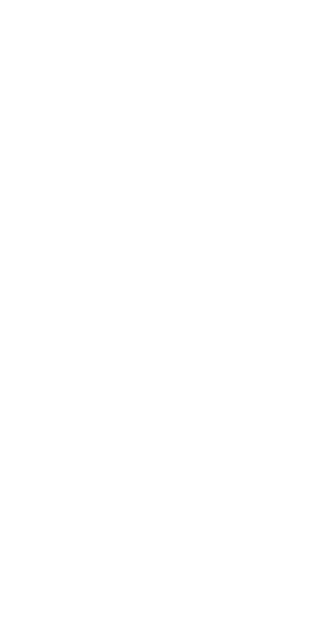 scroll, scrollTop: 0, scrollLeft: 0, axis: both 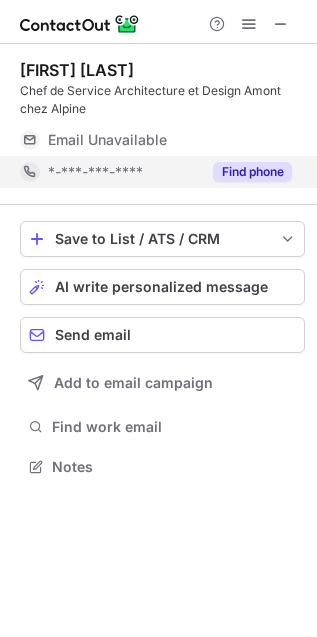 click on "Find phone" at bounding box center (252, 172) 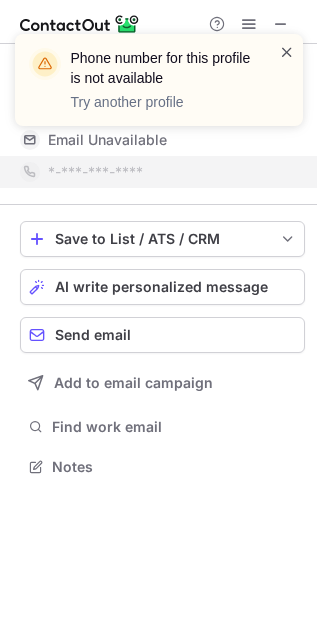 click at bounding box center [287, 52] 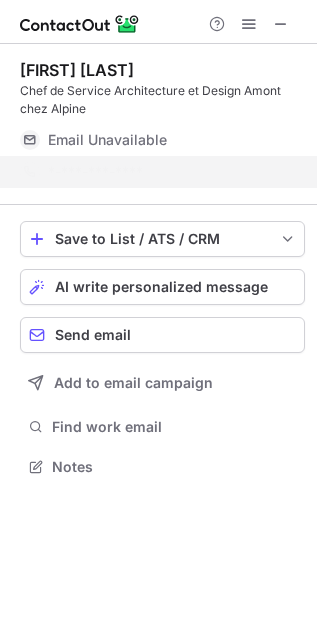 click on "Phone number for this profile is not available Try another profile" at bounding box center (159, 88) 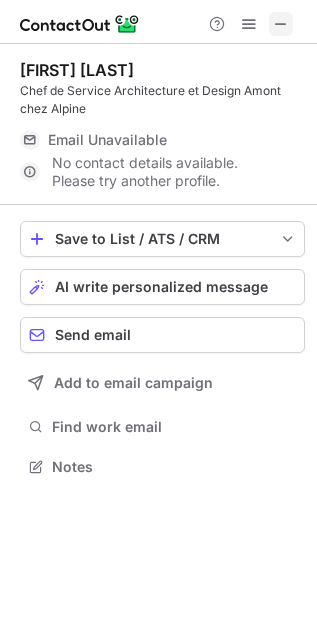 click at bounding box center (281, 24) 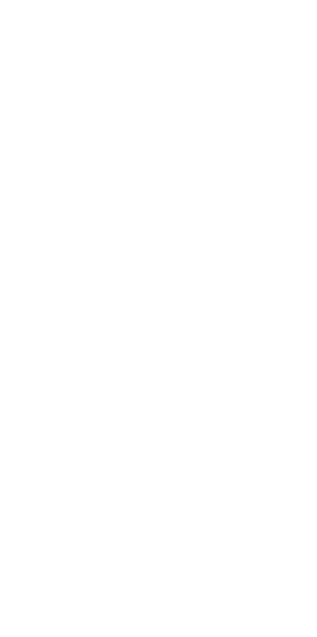 scroll, scrollTop: 0, scrollLeft: 0, axis: both 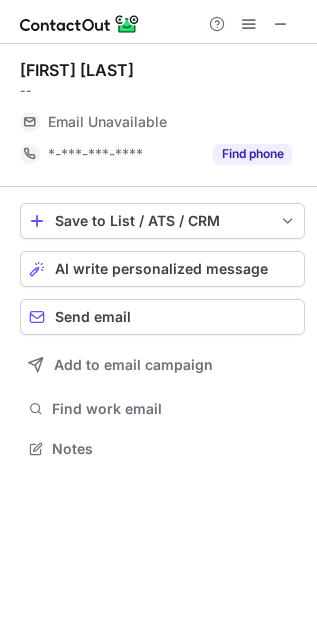 click on "Email Unavailable" at bounding box center (170, 122) 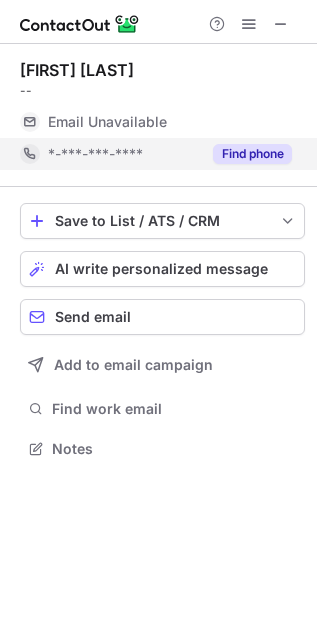 click on "Find phone" at bounding box center (252, 154) 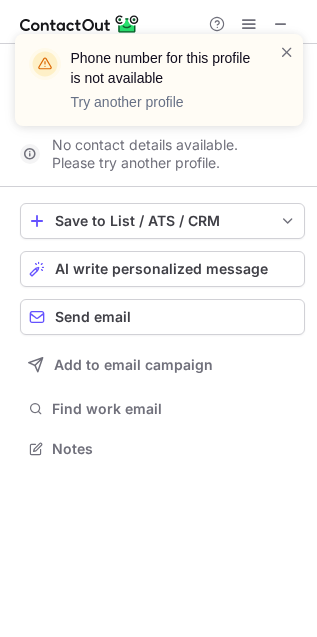 scroll, scrollTop: 402, scrollLeft: 317, axis: both 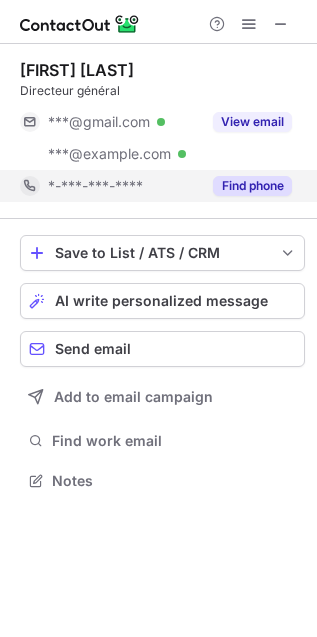 click on "Find phone" at bounding box center [252, 186] 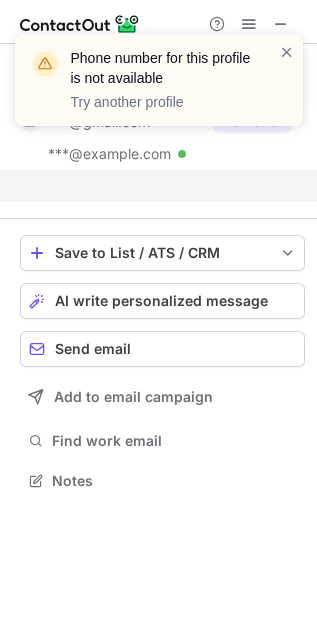 scroll, scrollTop: 435, scrollLeft: 317, axis: both 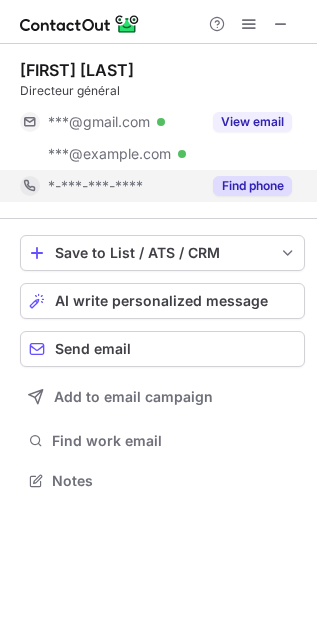 click on "Find phone" at bounding box center (252, 186) 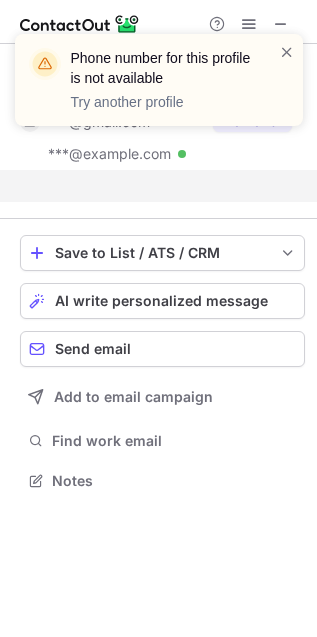 scroll, scrollTop: 435, scrollLeft: 317, axis: both 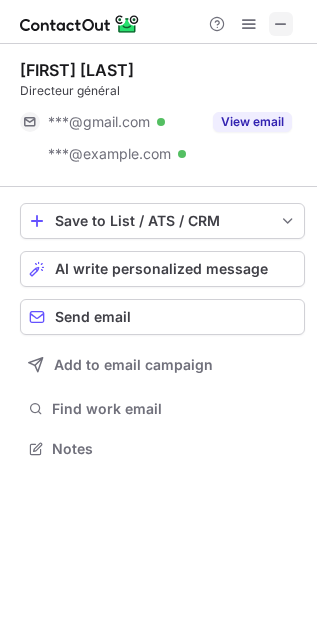 click at bounding box center (281, 24) 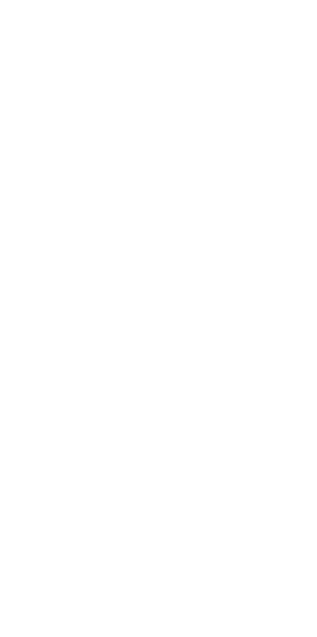 scroll, scrollTop: 0, scrollLeft: 0, axis: both 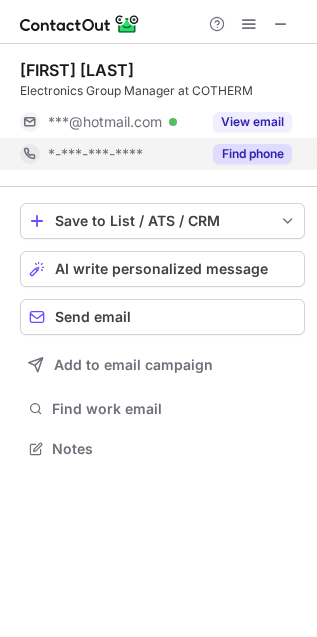 click on "Find phone" at bounding box center [252, 154] 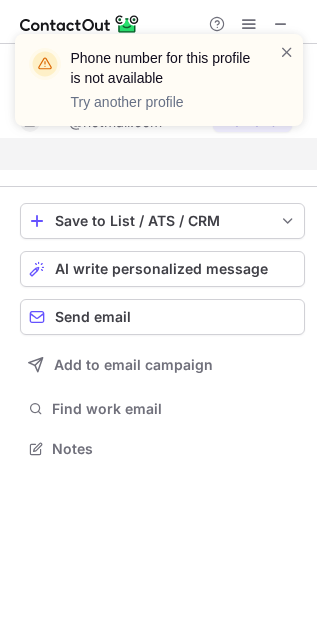 scroll, scrollTop: 402, scrollLeft: 317, axis: both 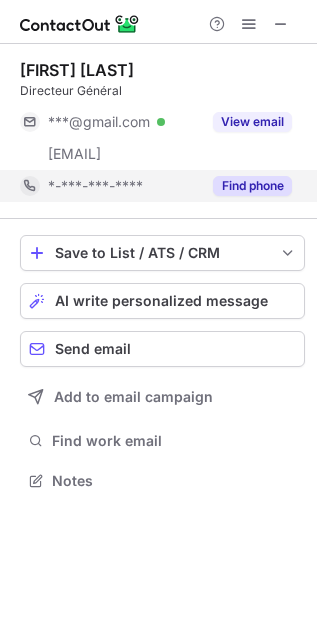 click on "Find phone" at bounding box center [252, 186] 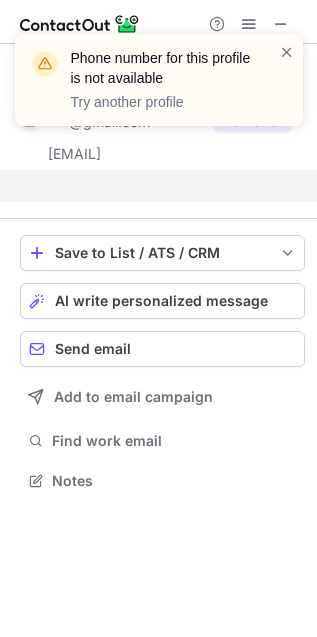 scroll, scrollTop: 435, scrollLeft: 317, axis: both 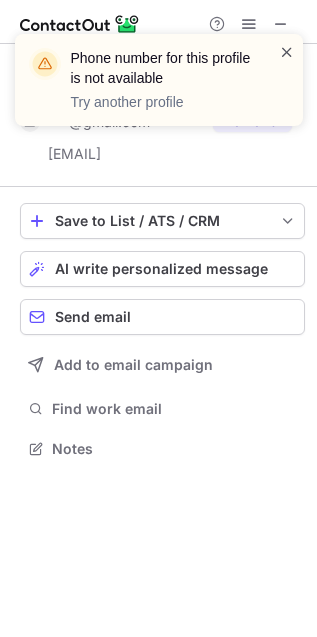 click at bounding box center (287, 52) 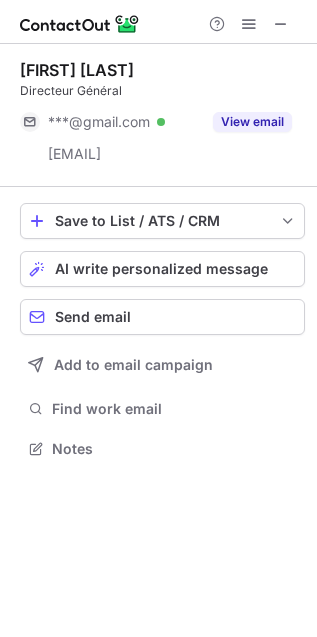 click on "Phone number for this profile is not available Try another profile" at bounding box center (159, 88) 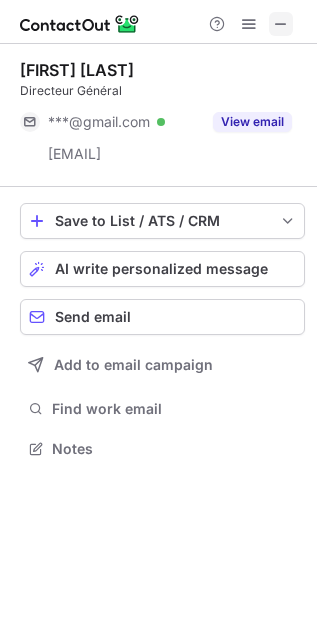 click at bounding box center [281, 24] 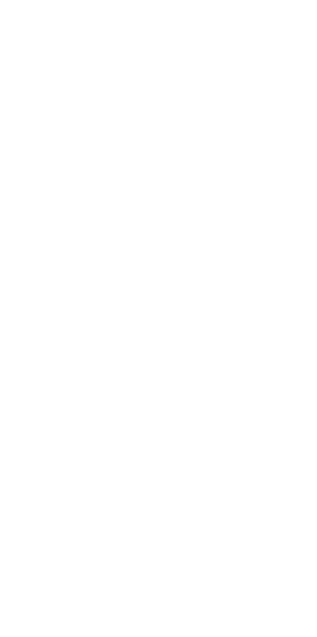scroll, scrollTop: 0, scrollLeft: 0, axis: both 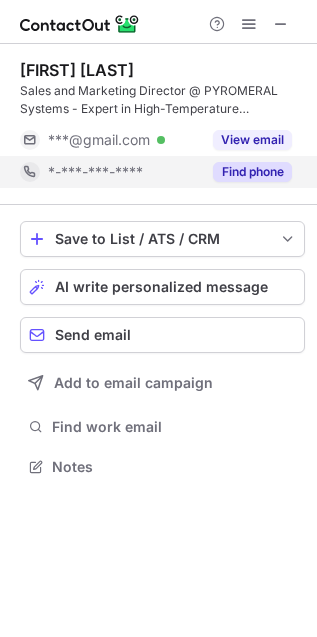 click on "Find phone" at bounding box center (252, 172) 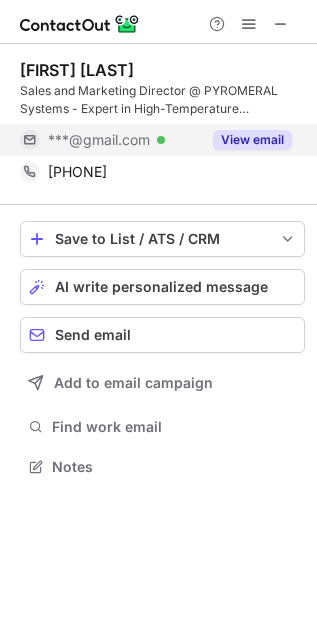 click on "View email" at bounding box center [252, 140] 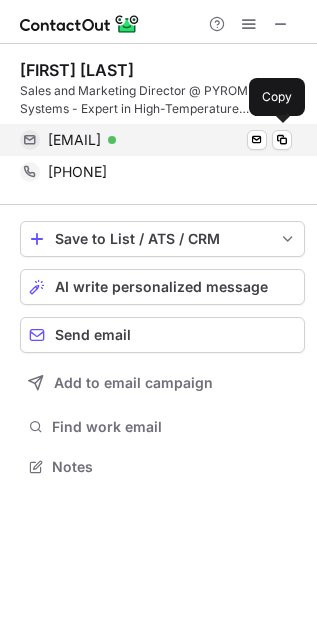 click on "guillaumejandin@gmail.com" at bounding box center [74, 140] 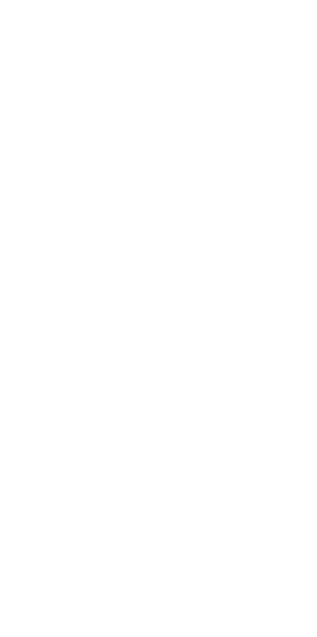scroll, scrollTop: 0, scrollLeft: 0, axis: both 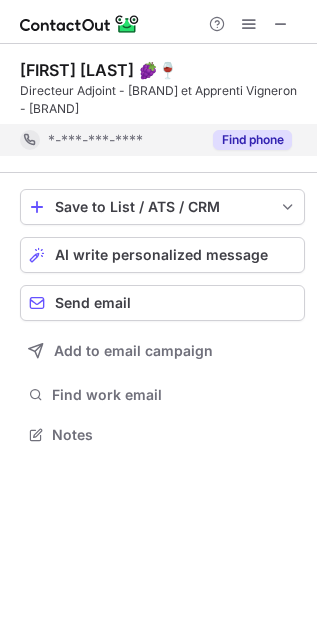 click on "Find phone" at bounding box center [252, 140] 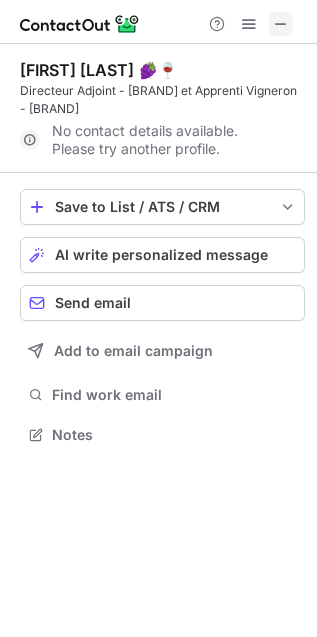 click at bounding box center [281, 24] 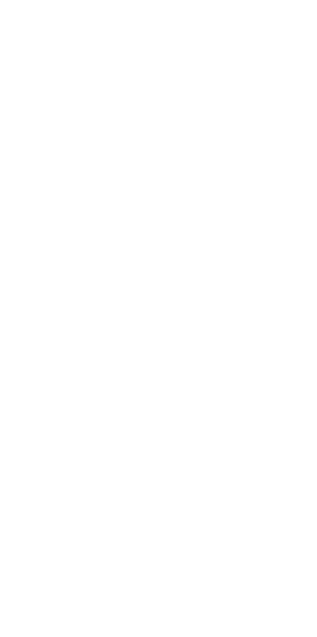 scroll, scrollTop: 0, scrollLeft: 0, axis: both 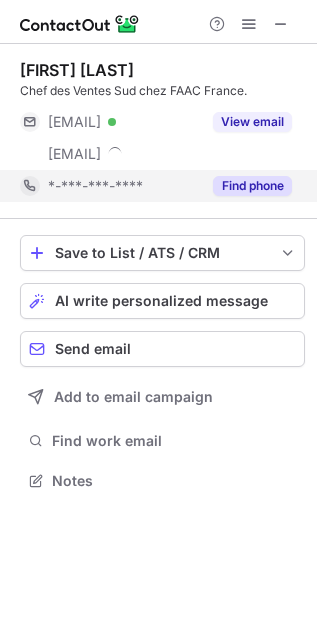 click on "Find phone" at bounding box center (252, 186) 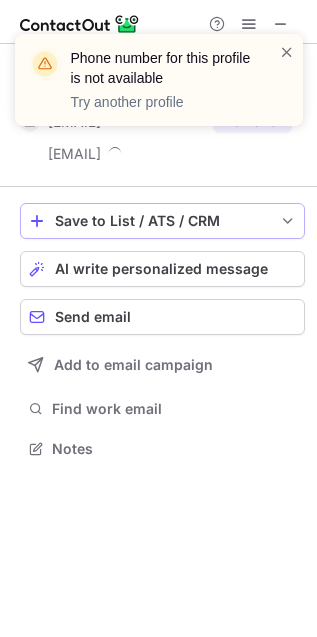 scroll, scrollTop: 435, scrollLeft: 317, axis: both 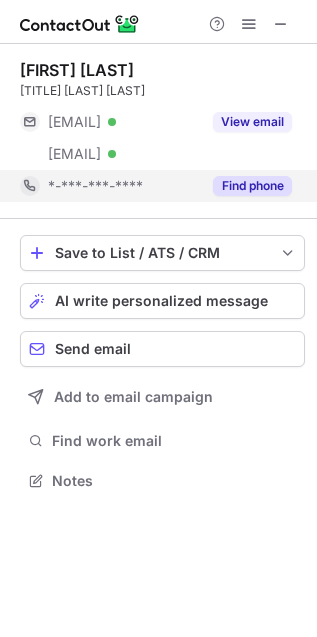 click on "Find phone" at bounding box center (252, 186) 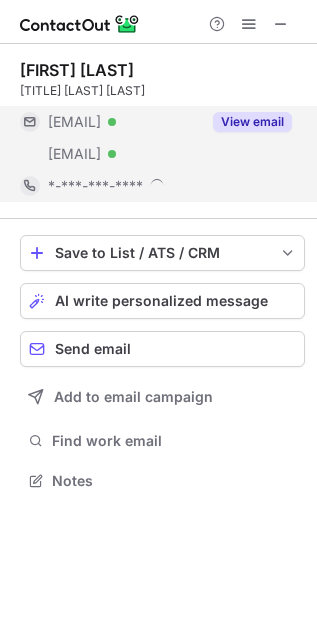 click on "View email" at bounding box center [246, 122] 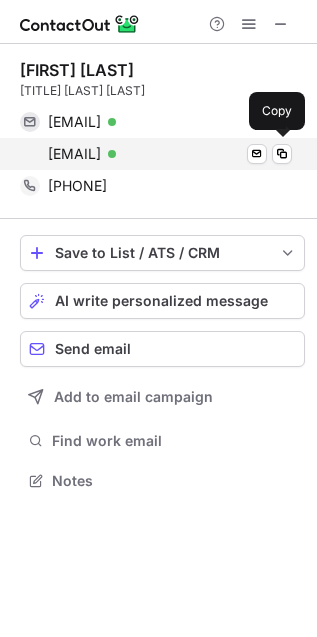 click on "[EMAIL]" at bounding box center (74, 154) 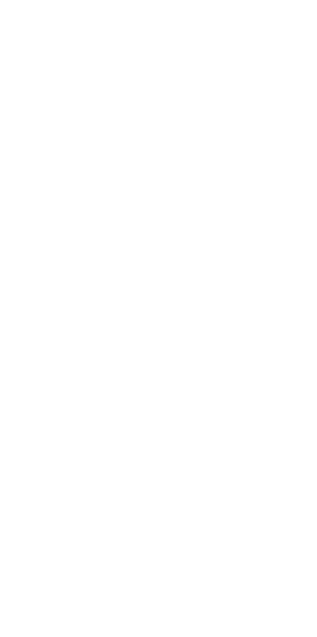 scroll, scrollTop: 0, scrollLeft: 0, axis: both 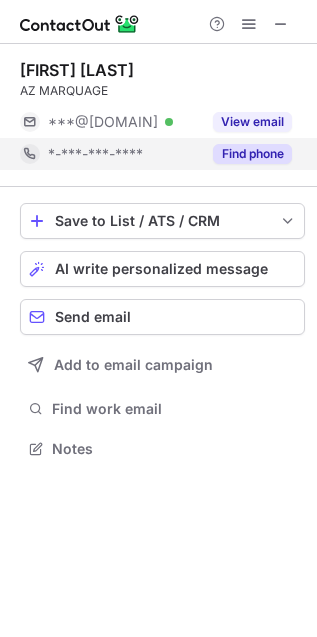 click on "Find phone" at bounding box center (252, 154) 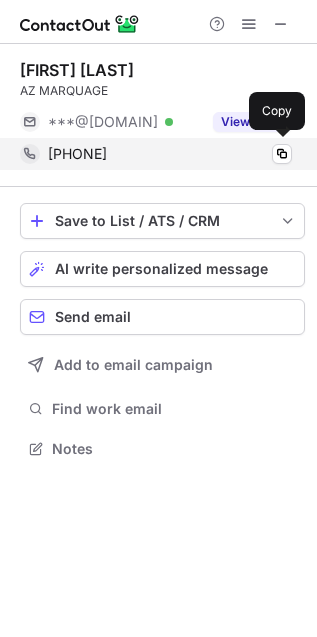 click on "+33673044123" at bounding box center [77, 154] 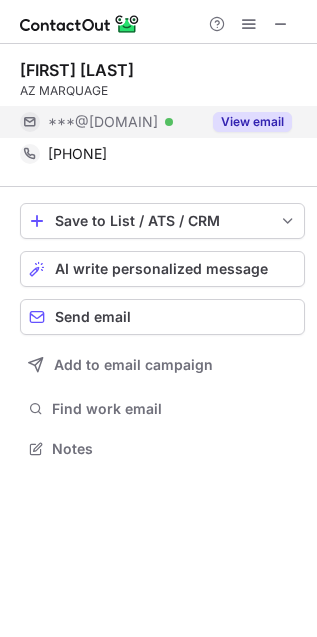 click on "***@azmarquage.fr" at bounding box center [103, 122] 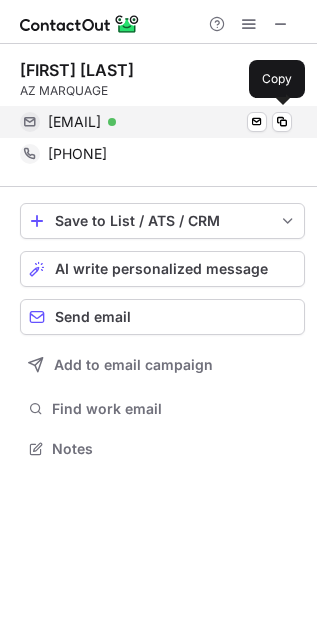 click on "bruno@azmarquage.fr" at bounding box center [74, 122] 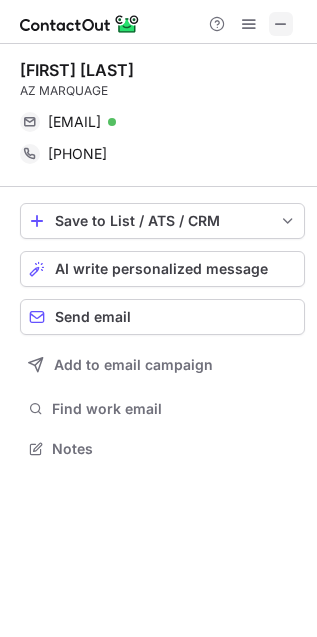 click at bounding box center (281, 24) 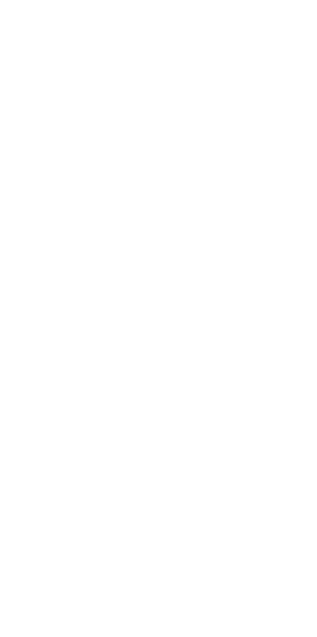 scroll, scrollTop: 0, scrollLeft: 0, axis: both 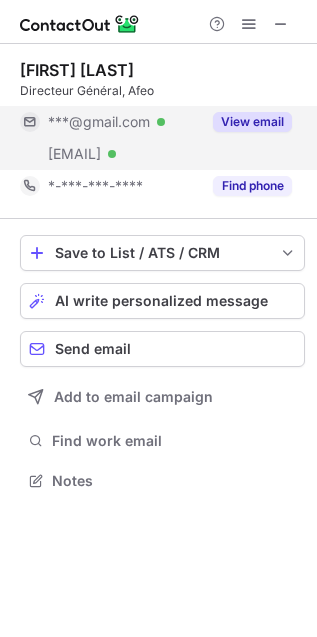drag, startPoint x: 250, startPoint y: 191, endPoint x: 250, endPoint y: 137, distance: 54 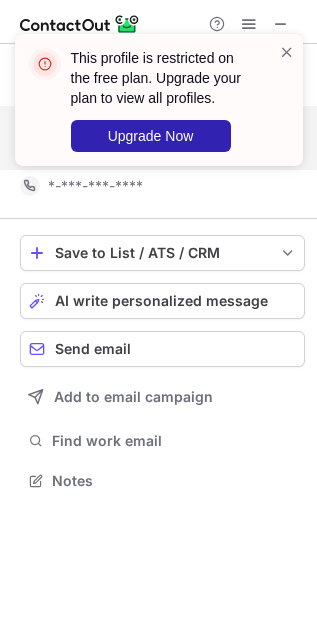 click on "This profile is restricted on the free plan. Upgrade your plan to view all profiles. Upgrade Now" at bounding box center (159, 108) 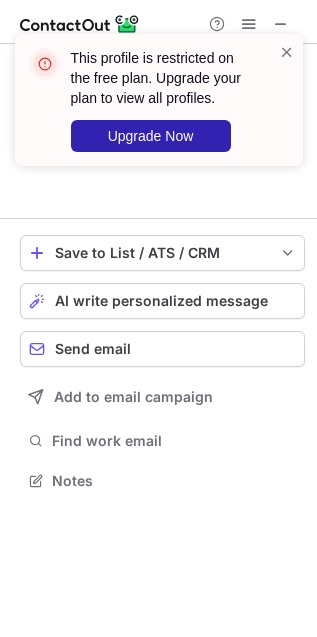 scroll, scrollTop: 435, scrollLeft: 317, axis: both 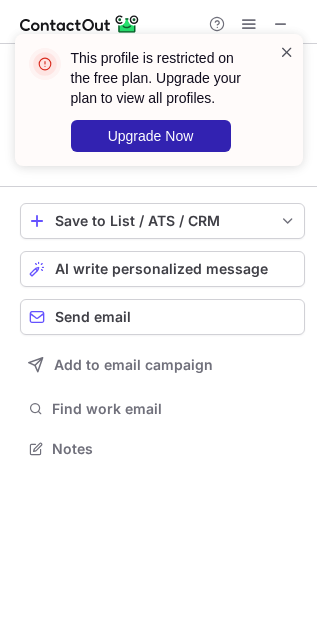 click at bounding box center (287, 52) 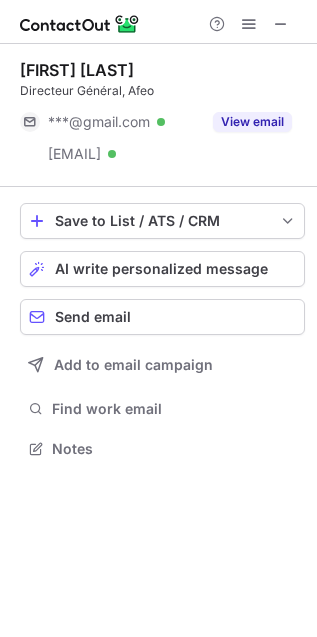 click on "This profile is restricted on the free plan. Upgrade your plan to view all profiles. Upgrade Now" at bounding box center (159, 108) 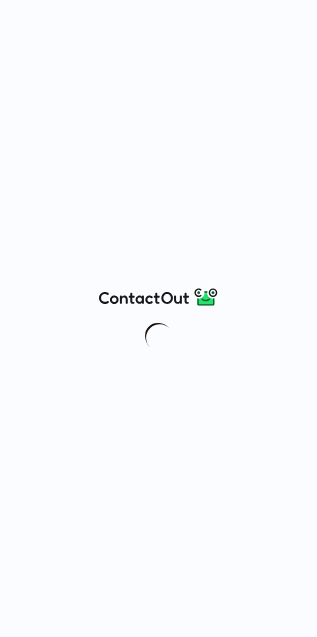 scroll, scrollTop: 0, scrollLeft: 0, axis: both 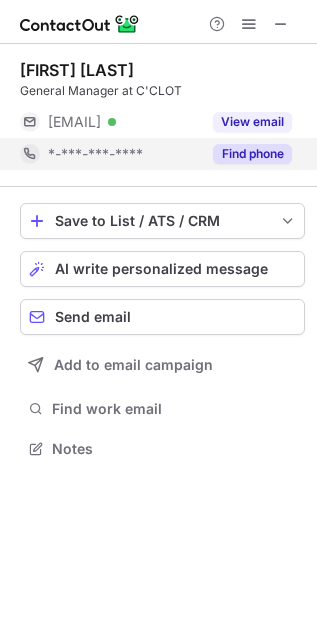 click on "Find phone" at bounding box center (252, 154) 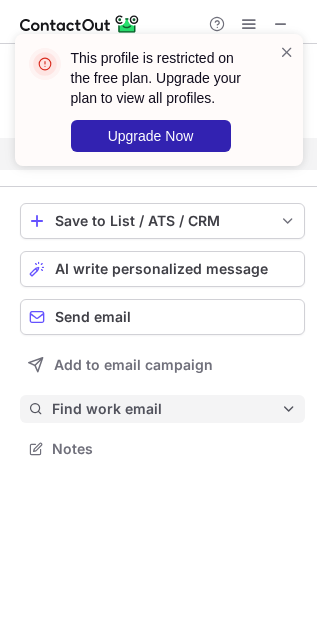 scroll, scrollTop: 402, scrollLeft: 317, axis: both 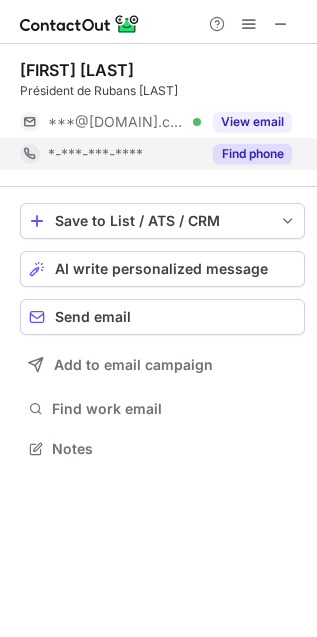 click on "Find phone" at bounding box center [252, 154] 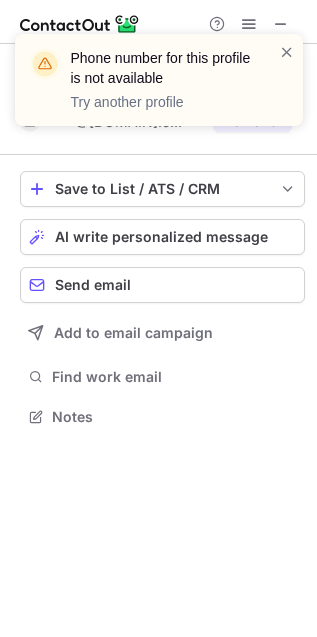 scroll, scrollTop: 402, scrollLeft: 317, axis: both 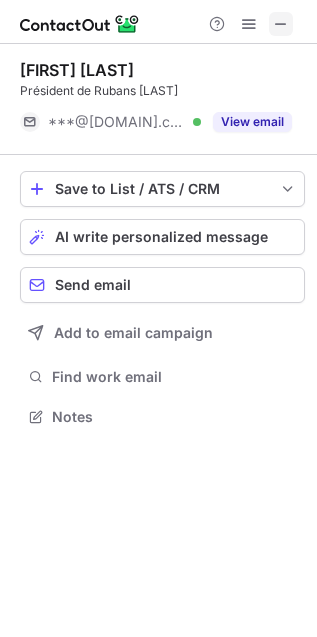click at bounding box center (281, 24) 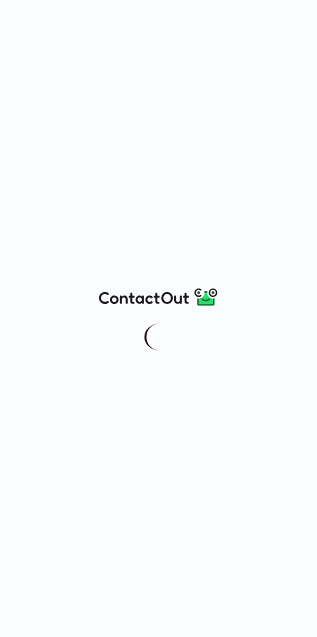 scroll, scrollTop: 0, scrollLeft: 0, axis: both 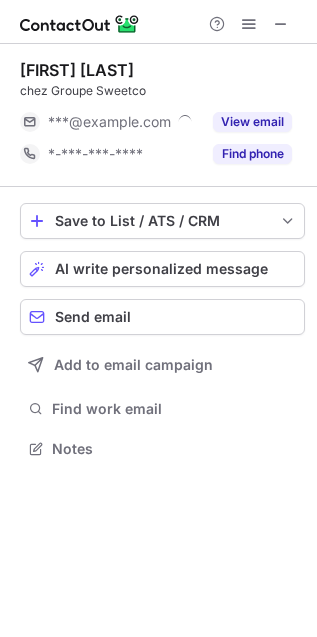 click on "Find phone" at bounding box center [252, 154] 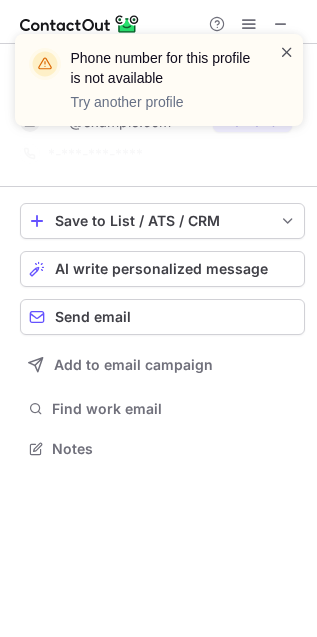 click at bounding box center (287, 52) 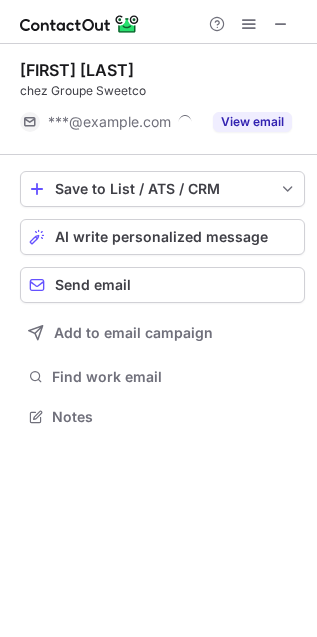 scroll, scrollTop: 402, scrollLeft: 317, axis: both 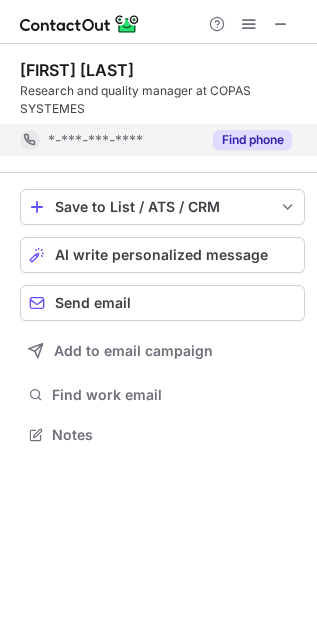 click on "Find phone" at bounding box center [252, 140] 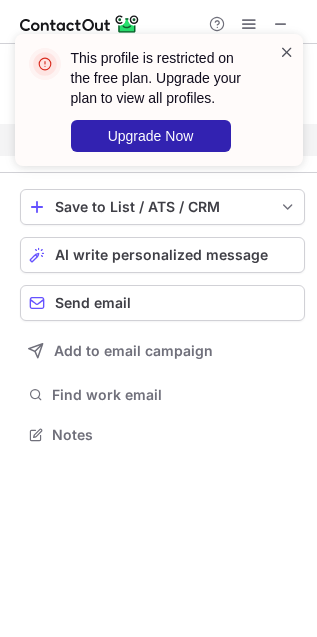 click at bounding box center (287, 52) 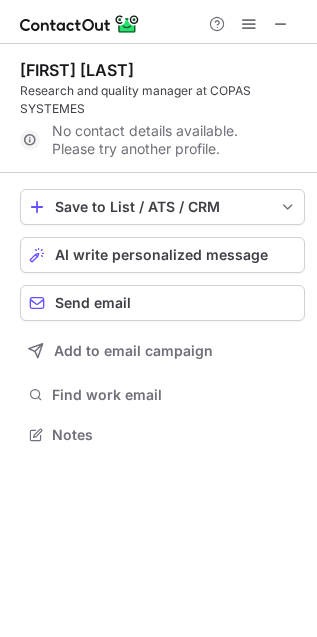 click on "This profile is restricted on the free plan. Upgrade your plan to view all profiles. Upgrade Now" at bounding box center (159, 108) 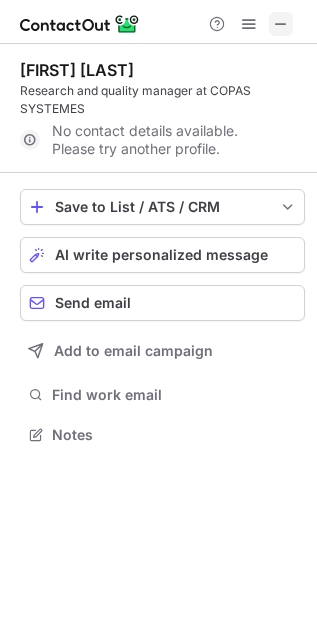click at bounding box center [281, 24] 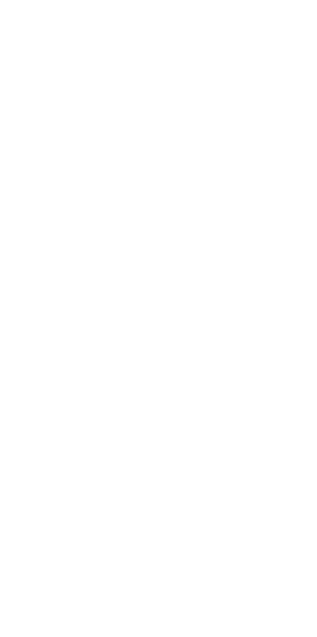 scroll, scrollTop: 0, scrollLeft: 0, axis: both 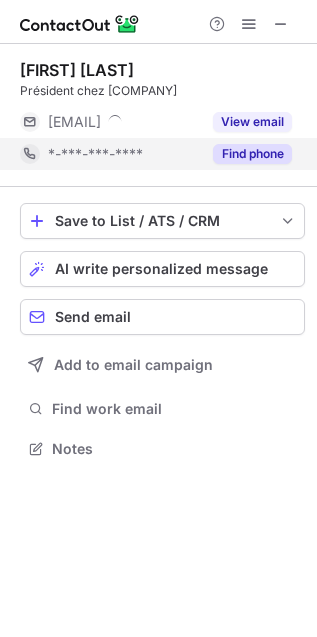 click on "Find phone" at bounding box center (252, 154) 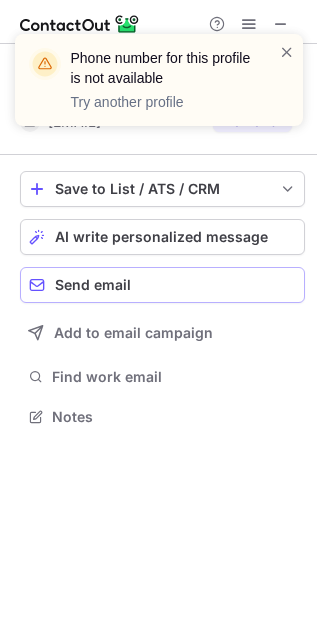 scroll, scrollTop: 402, scrollLeft: 317, axis: both 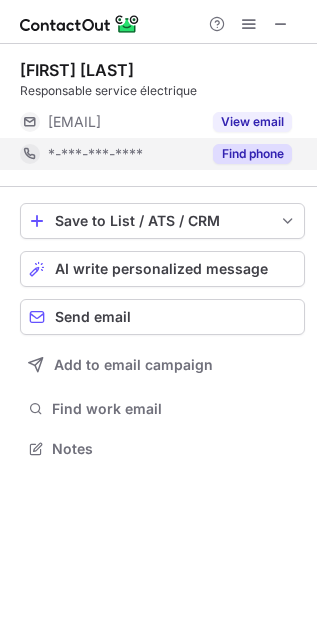 click on "Find phone" at bounding box center (252, 154) 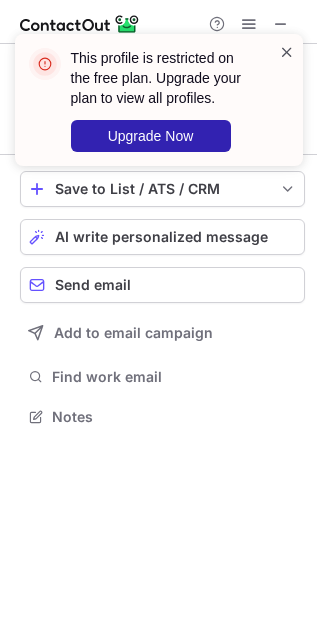 scroll, scrollTop: 402, scrollLeft: 317, axis: both 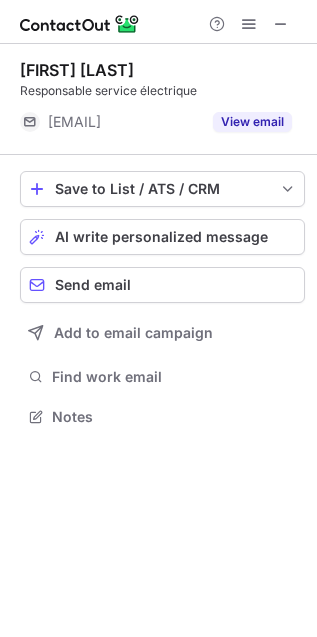 click on "This profile is restricted on the free plan. Upgrade your plan to view all profiles. Upgrade Now" at bounding box center [159, 34] 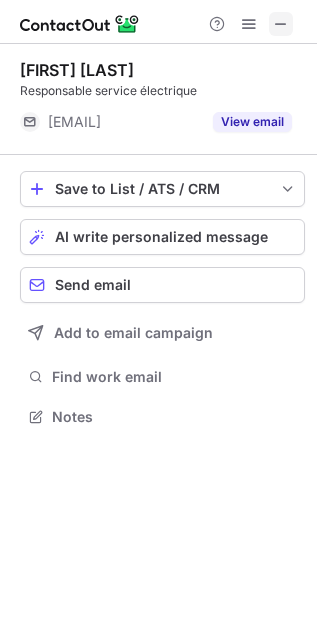 click at bounding box center [281, 24] 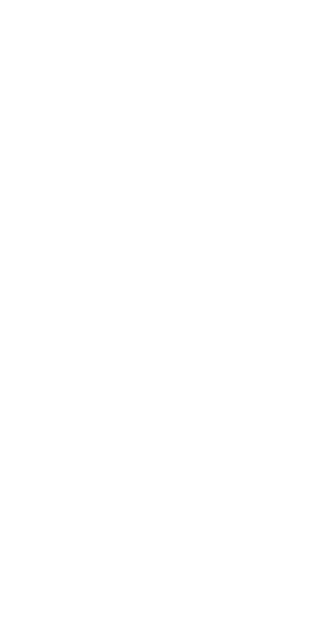 scroll, scrollTop: 0, scrollLeft: 0, axis: both 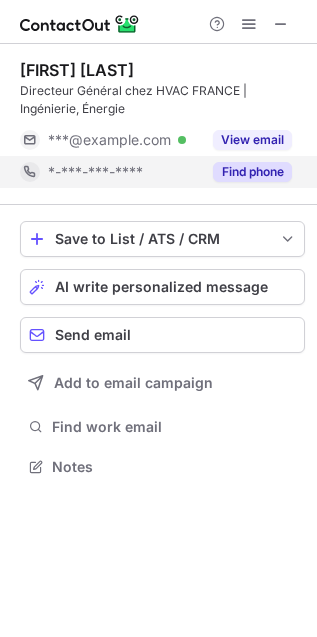 click on "Find phone" at bounding box center (252, 172) 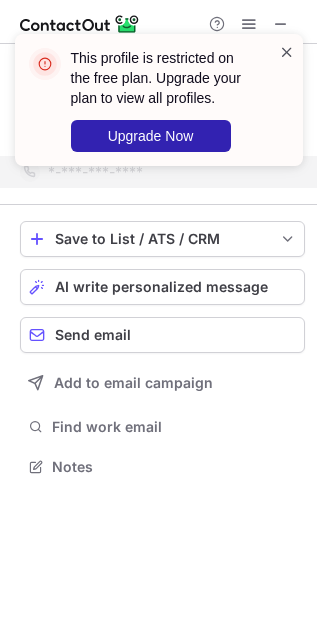 click at bounding box center [287, 52] 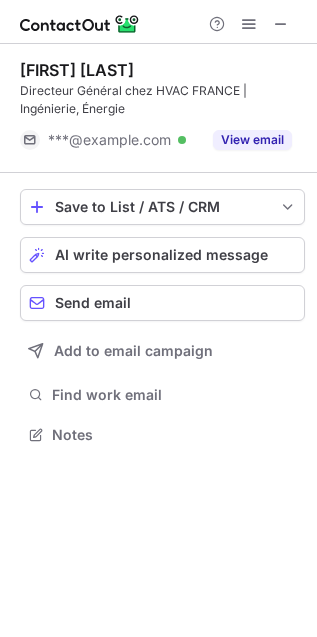 scroll, scrollTop: 421, scrollLeft: 317, axis: both 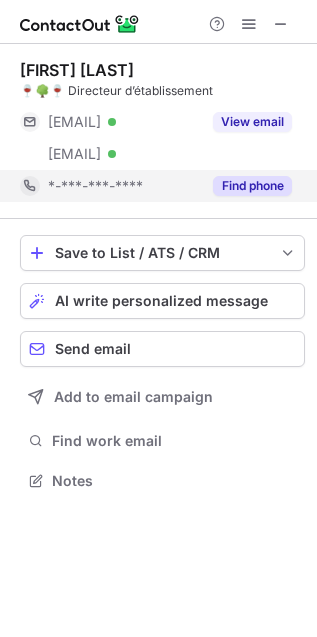 click on "Find phone" at bounding box center [252, 186] 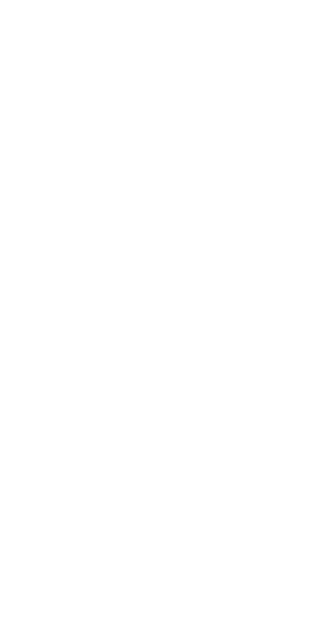 scroll, scrollTop: 0, scrollLeft: 0, axis: both 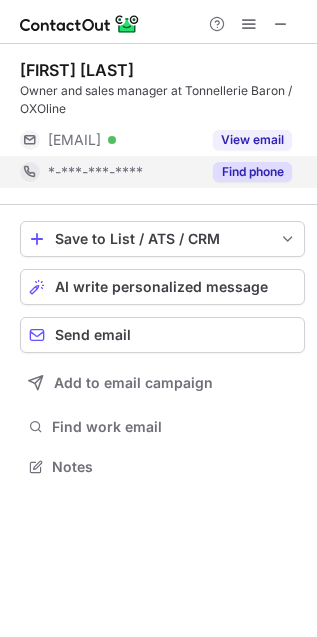 click on "Find phone" at bounding box center (252, 172) 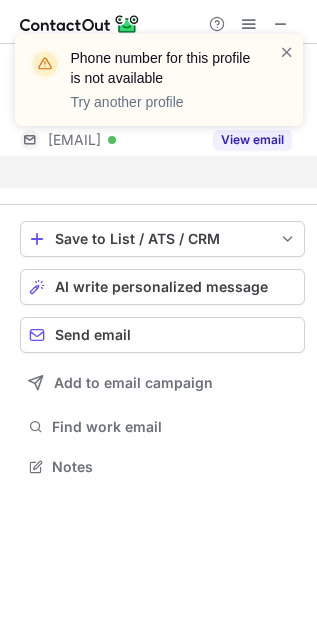 scroll, scrollTop: 421, scrollLeft: 317, axis: both 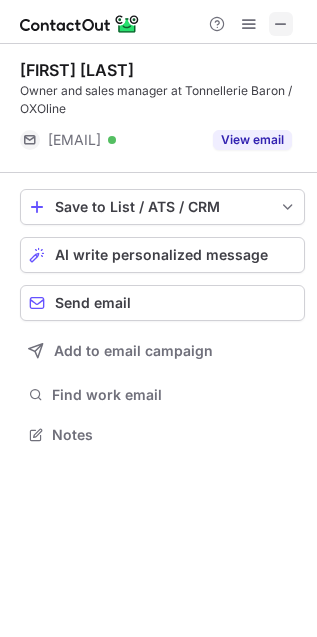 click at bounding box center [281, 24] 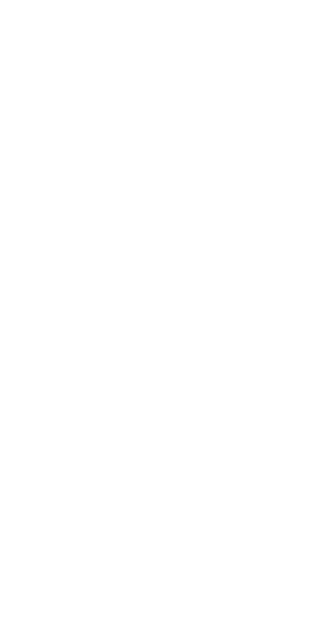scroll, scrollTop: 0, scrollLeft: 0, axis: both 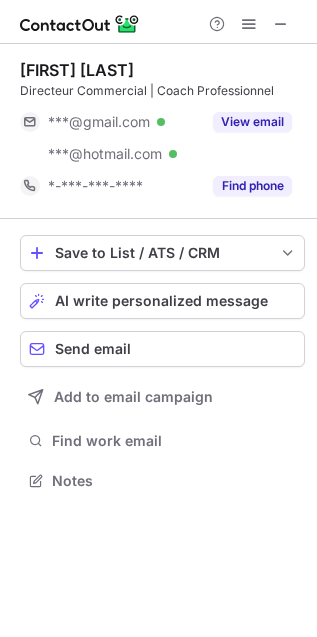click on "Find phone" at bounding box center (252, 186) 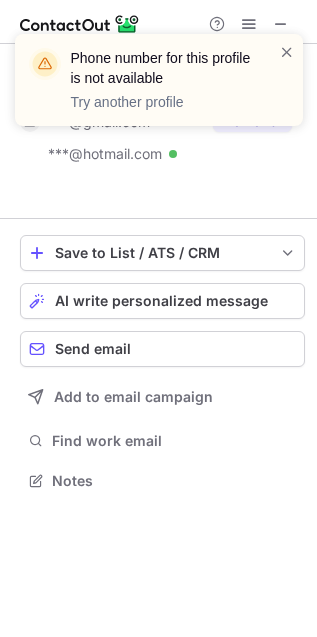 scroll, scrollTop: 435, scrollLeft: 317, axis: both 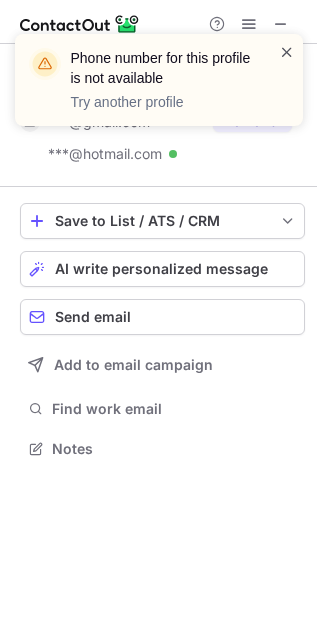 click at bounding box center (287, 52) 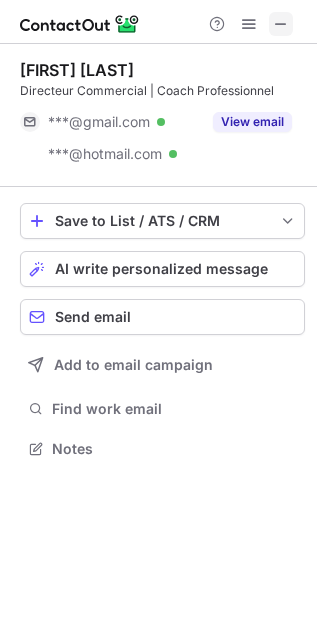 click at bounding box center [281, 24] 